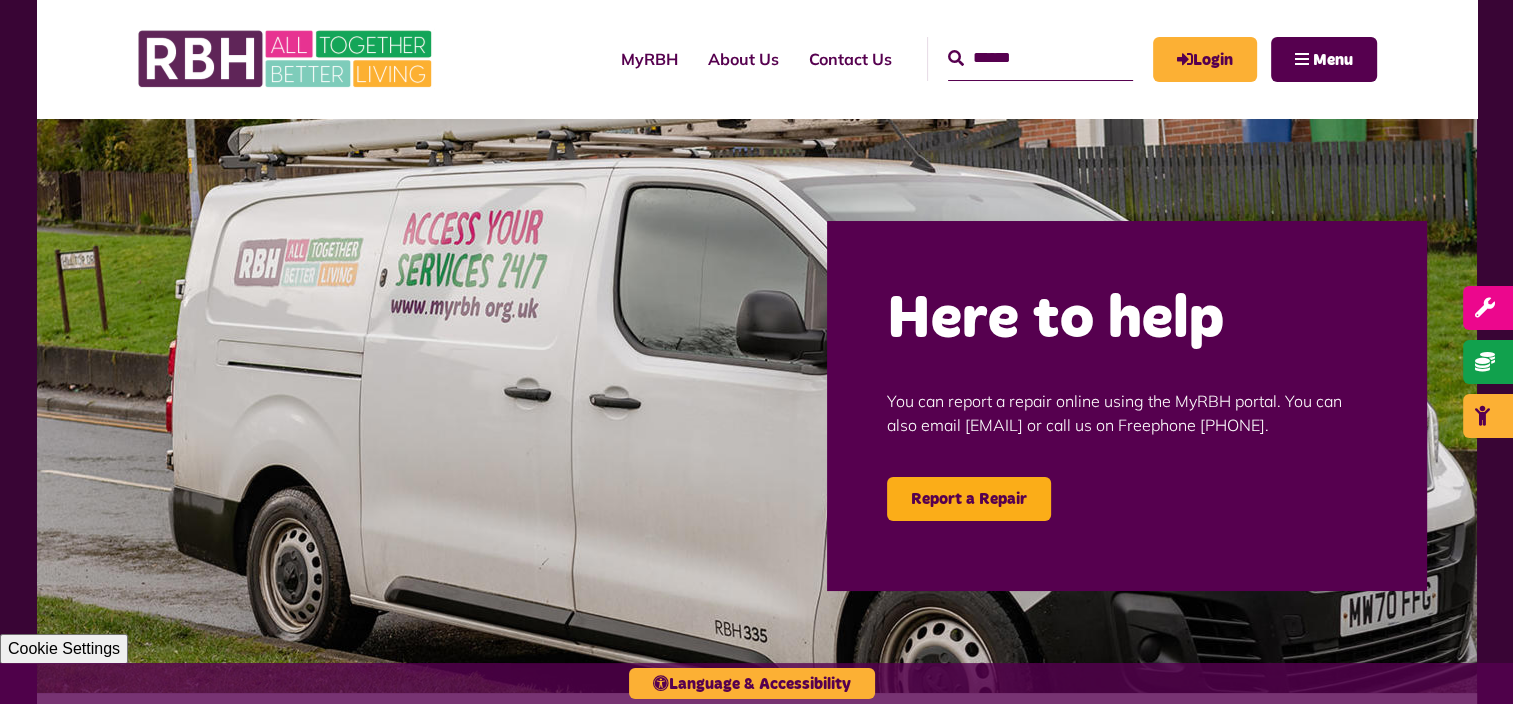 scroll, scrollTop: 0, scrollLeft: 0, axis: both 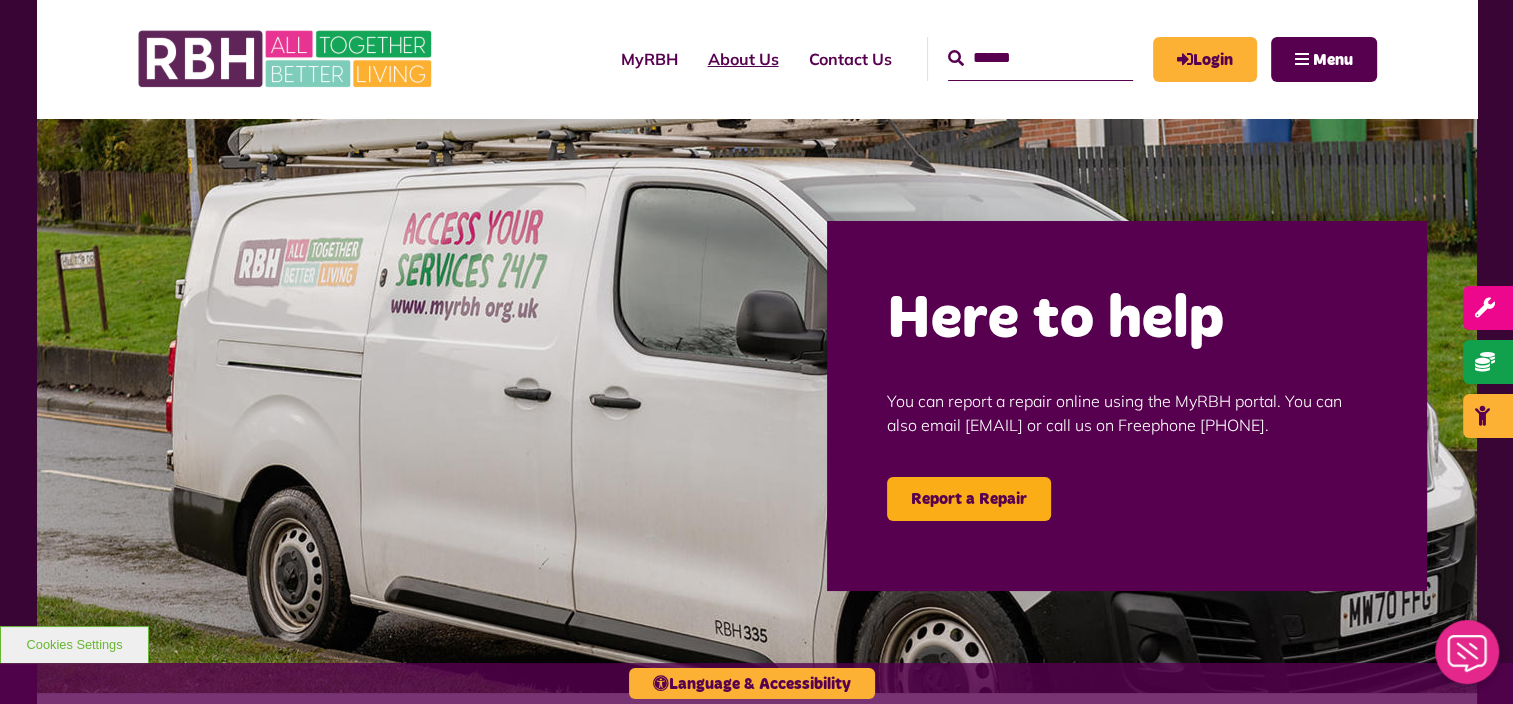 click on "About Us" at bounding box center [743, 59] 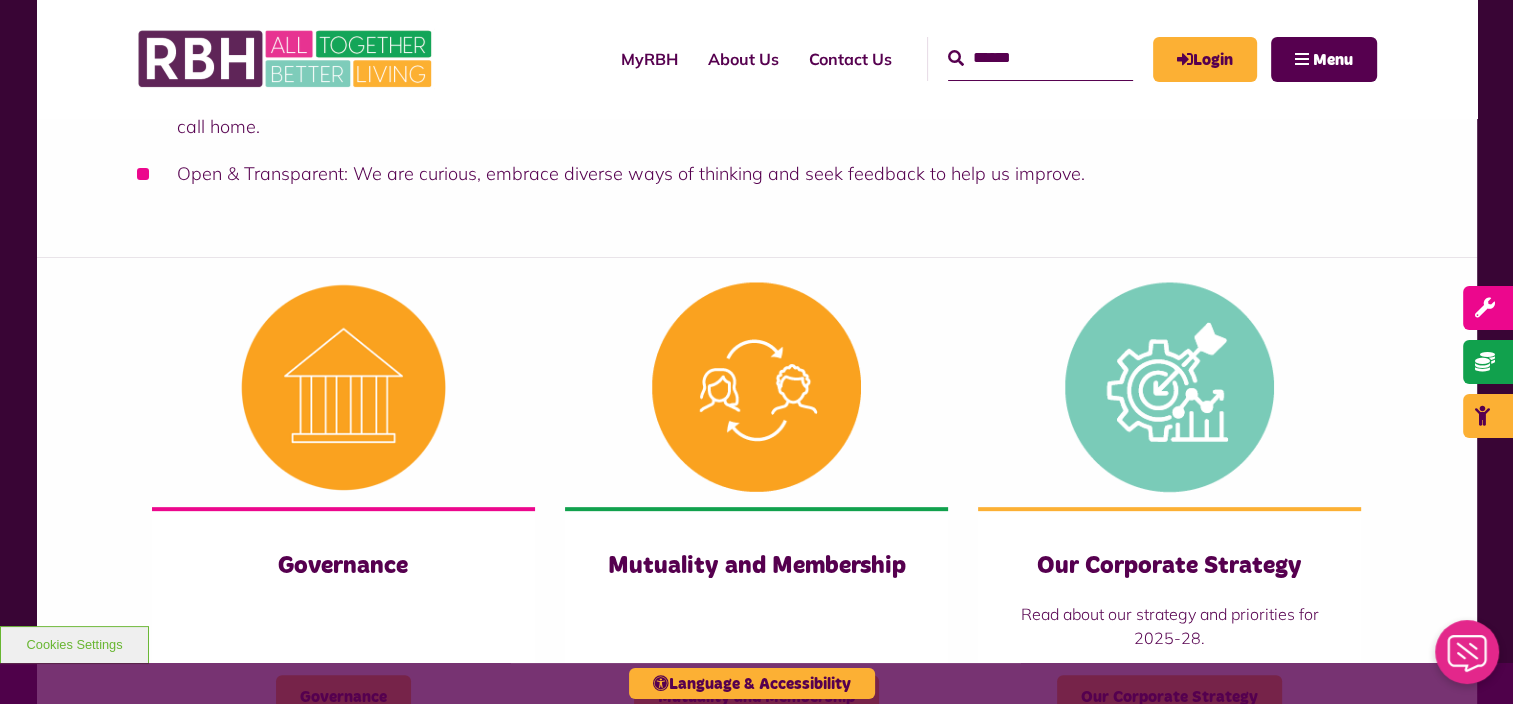 scroll, scrollTop: 700, scrollLeft: 0, axis: vertical 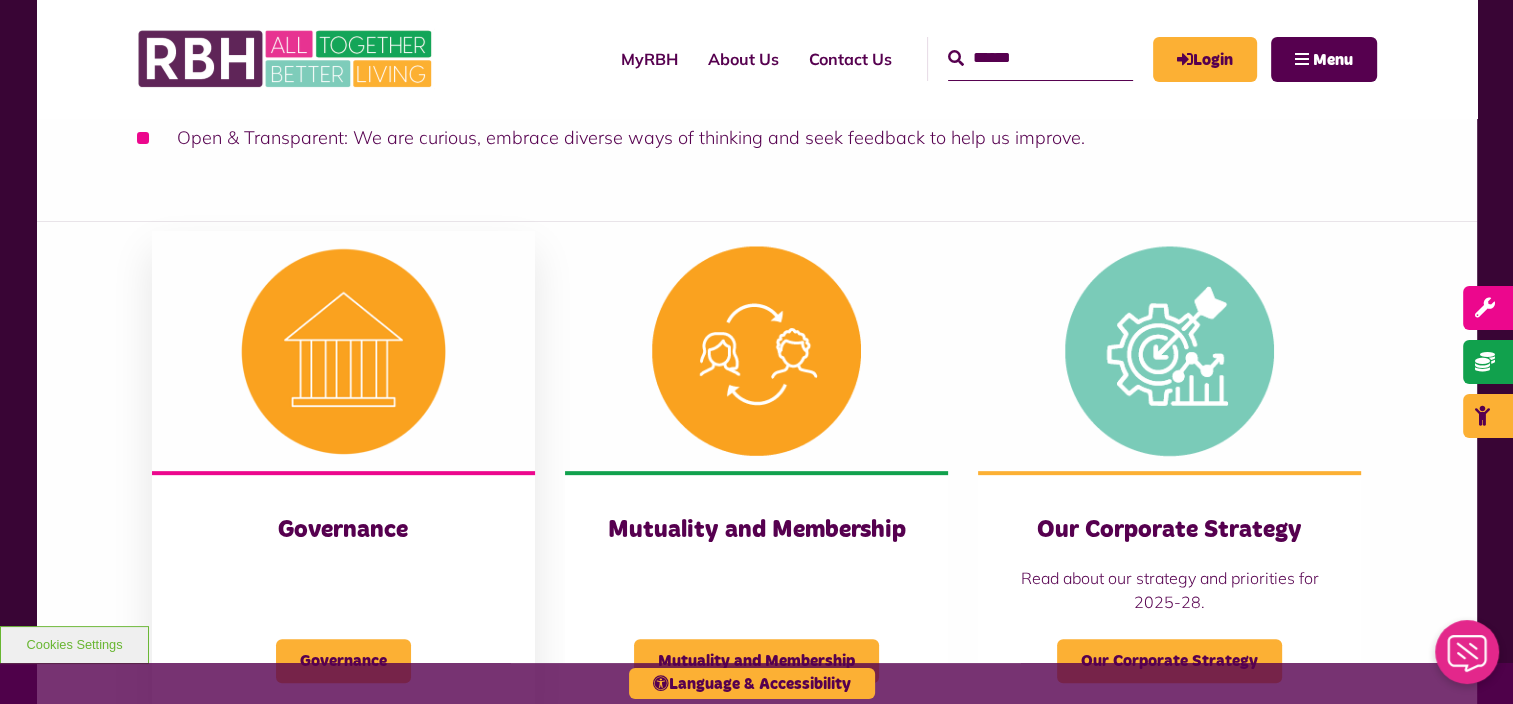 click at bounding box center [343, 351] 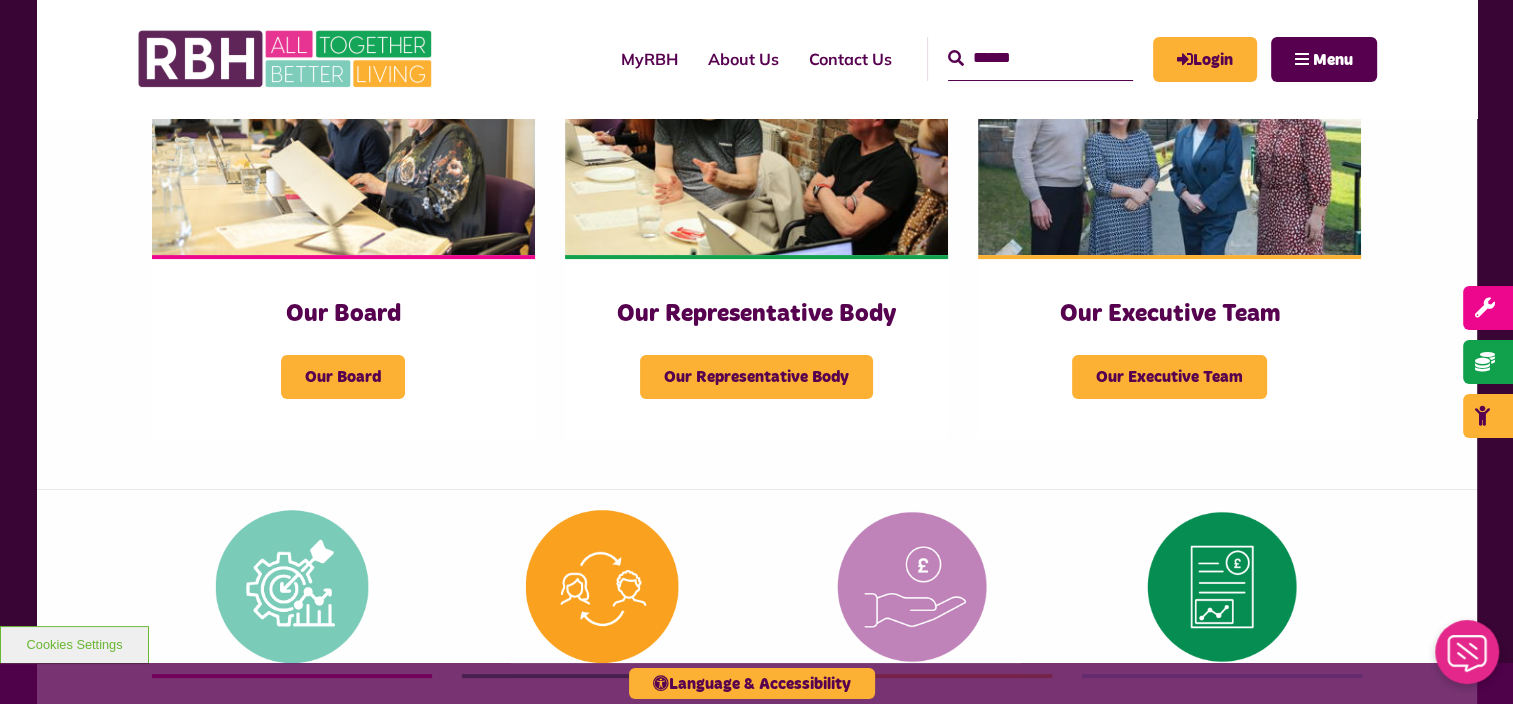 scroll, scrollTop: 400, scrollLeft: 0, axis: vertical 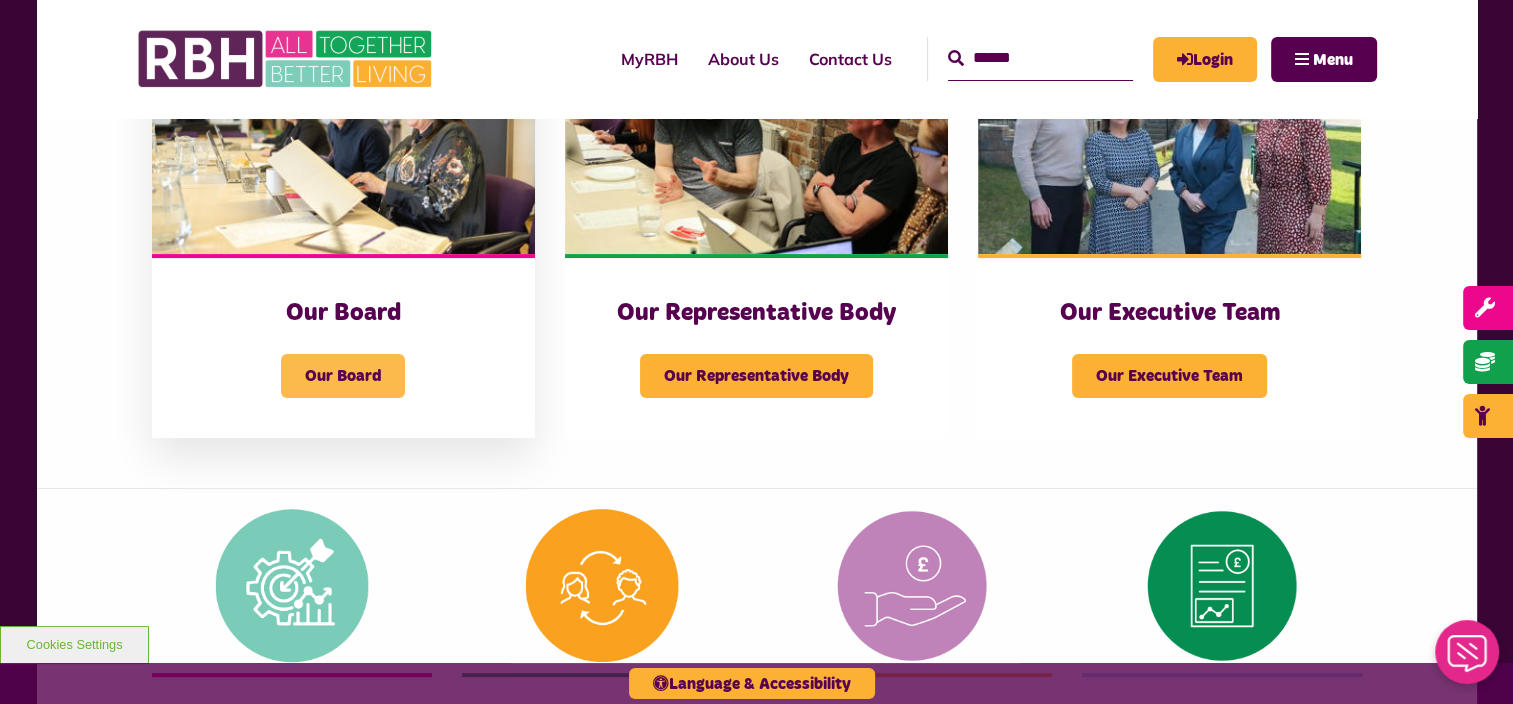 click on "Our Board" at bounding box center [343, 376] 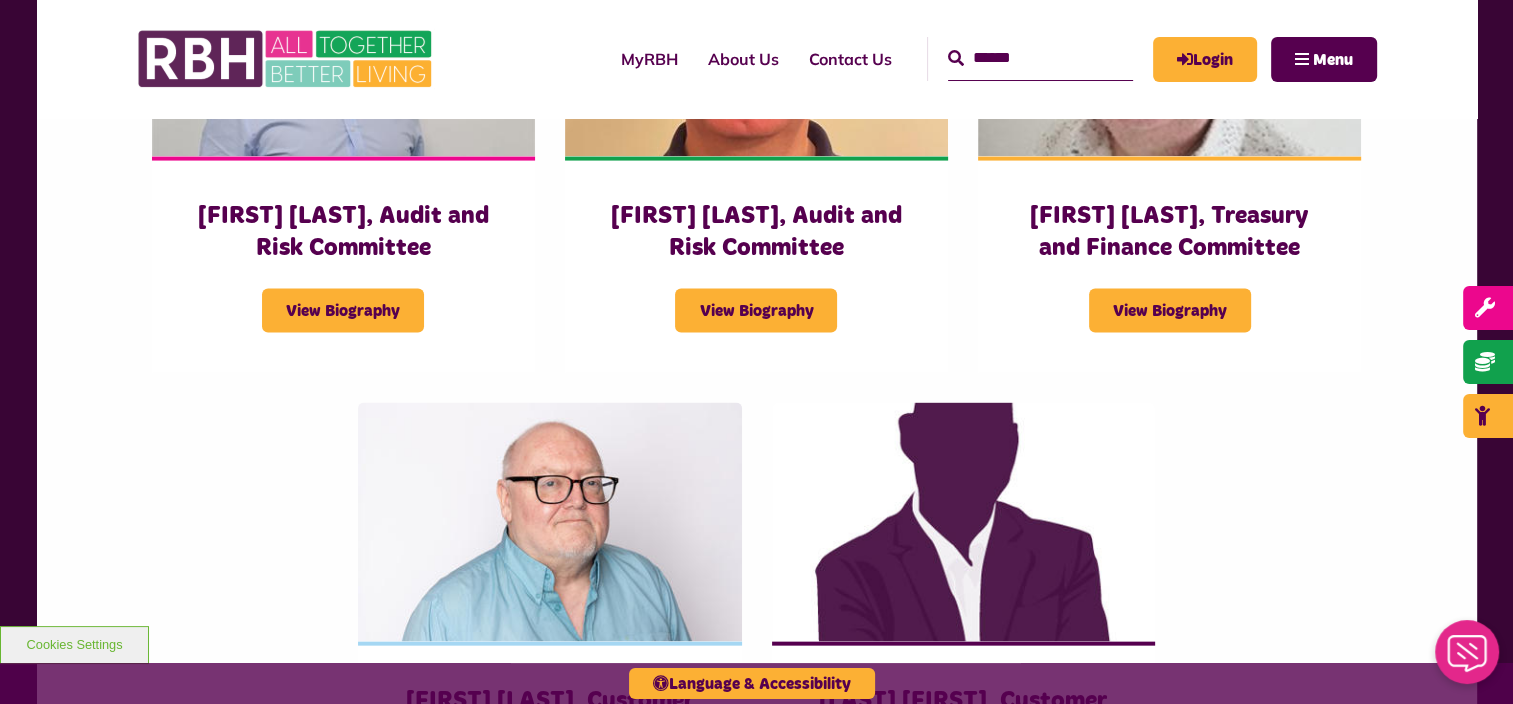 scroll, scrollTop: 4300, scrollLeft: 0, axis: vertical 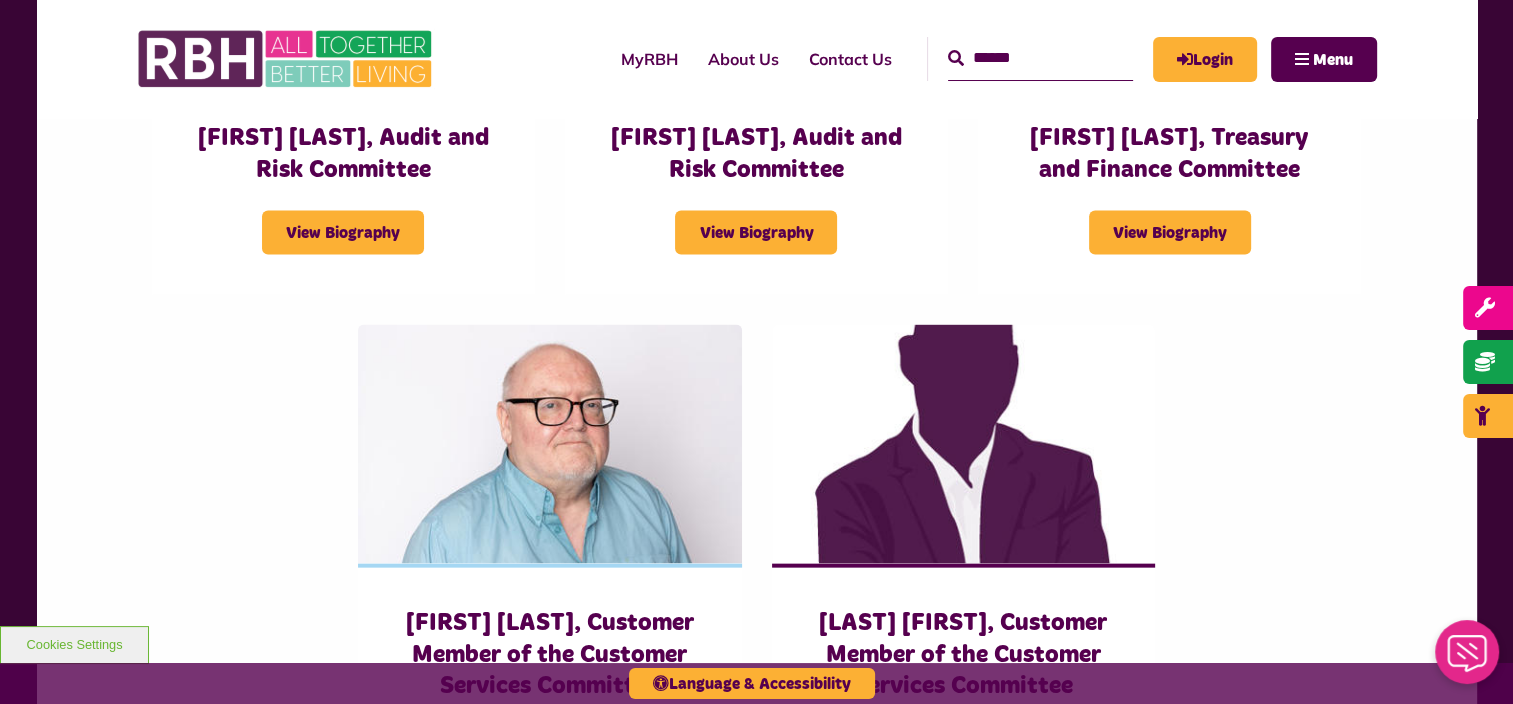 click on "[FIRST] [LAST], Audit and Risk Committee
View Biography
[FIRST] [LAST], Audit and Risk Committee
View Biography
View Biography" at bounding box center [757, 325] 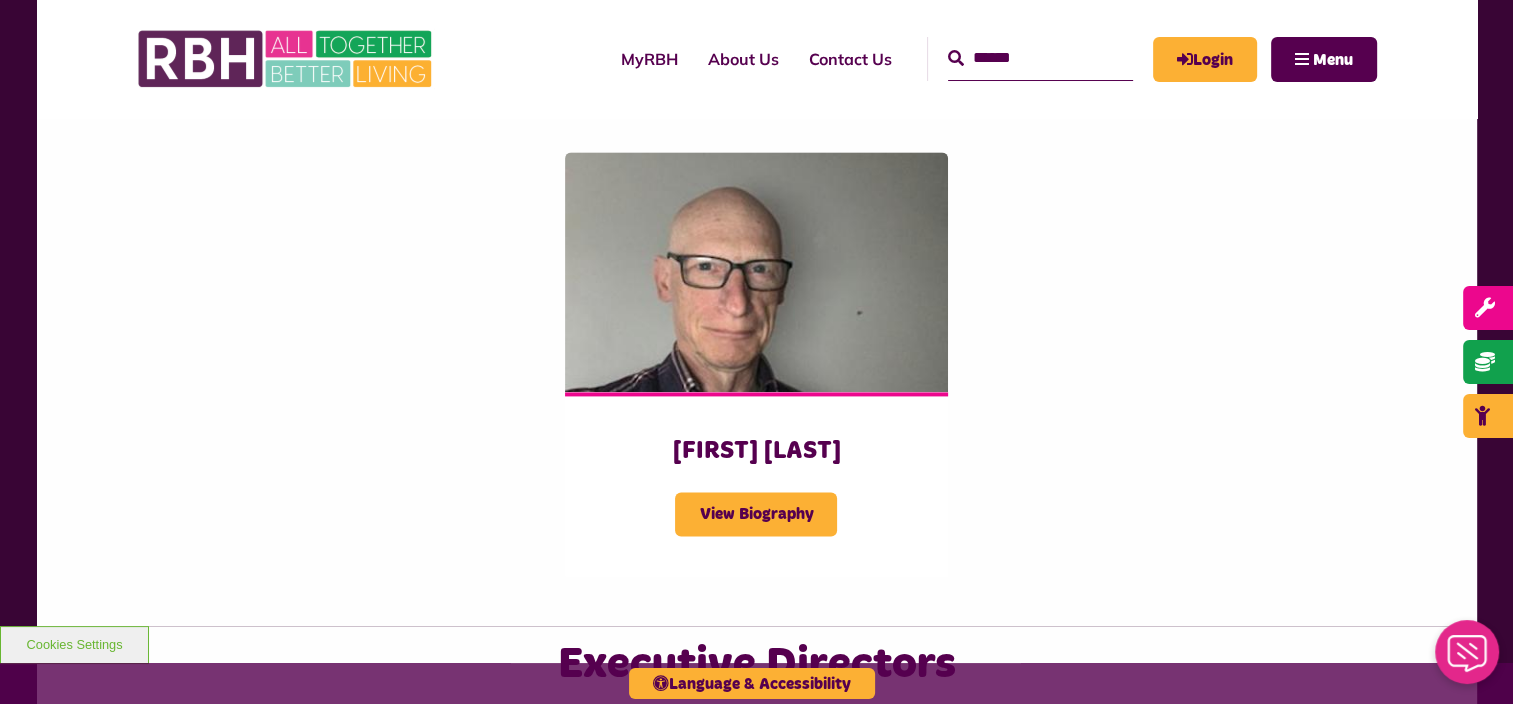 scroll, scrollTop: 2900, scrollLeft: 0, axis: vertical 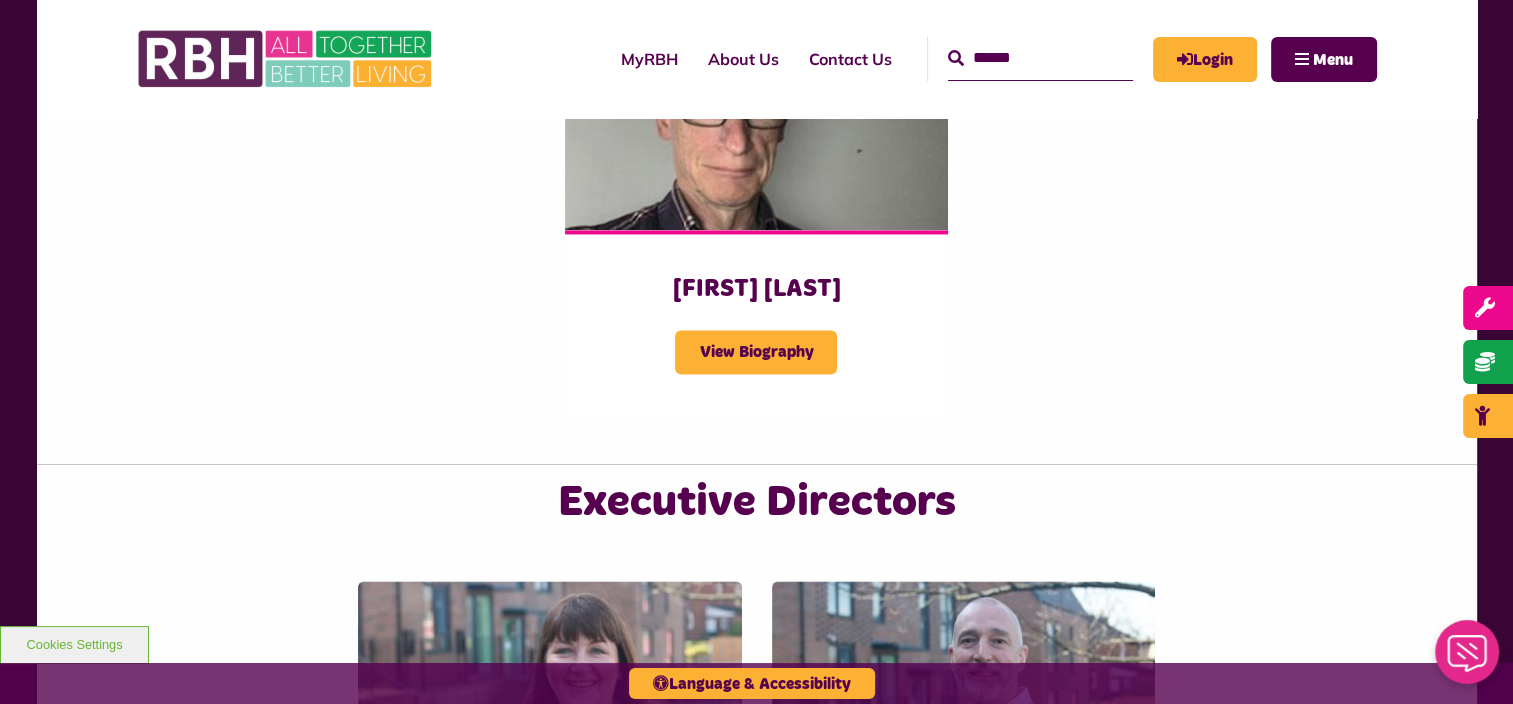 drag, startPoint x: 1165, startPoint y: 258, endPoint x: 1141, endPoint y: 256, distance: 24.083189 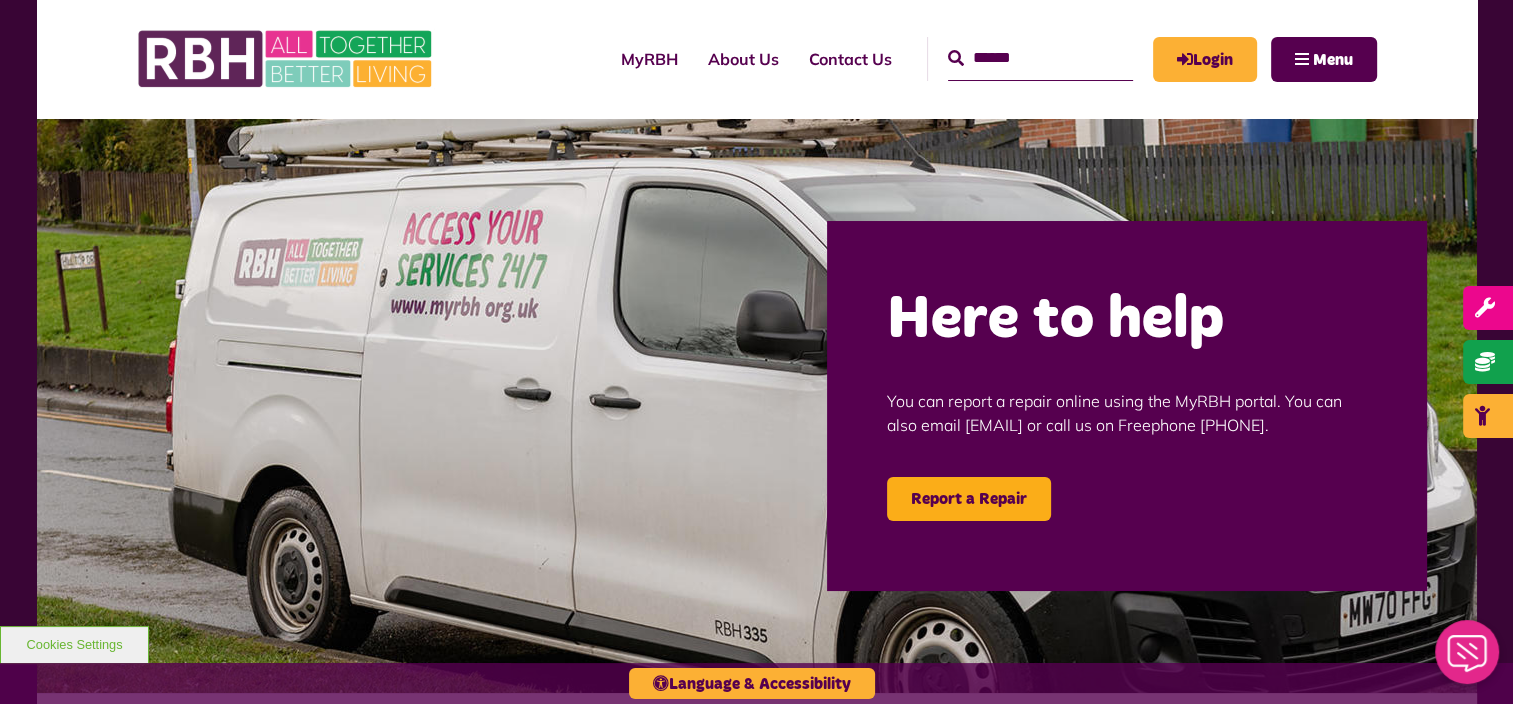 scroll, scrollTop: 0, scrollLeft: 0, axis: both 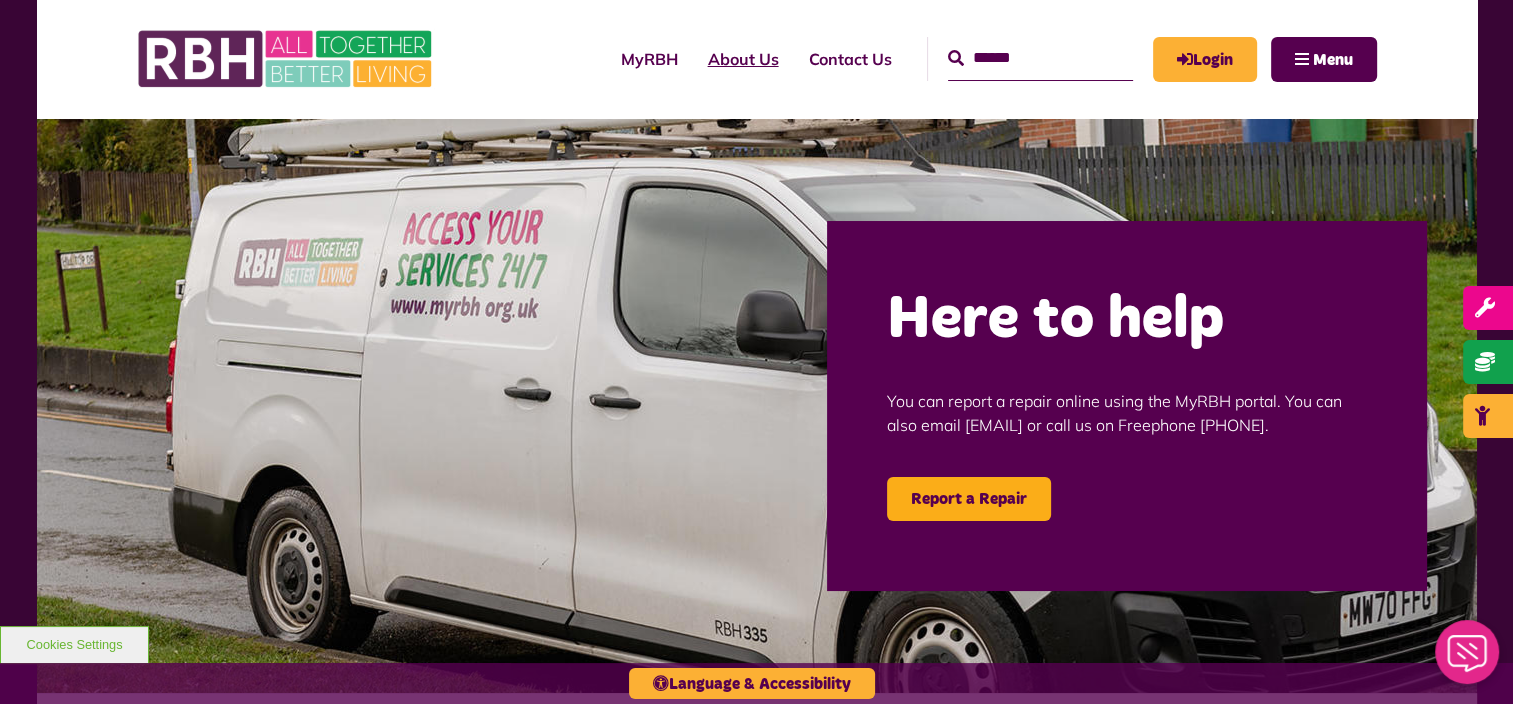 click on "About Us" at bounding box center (743, 59) 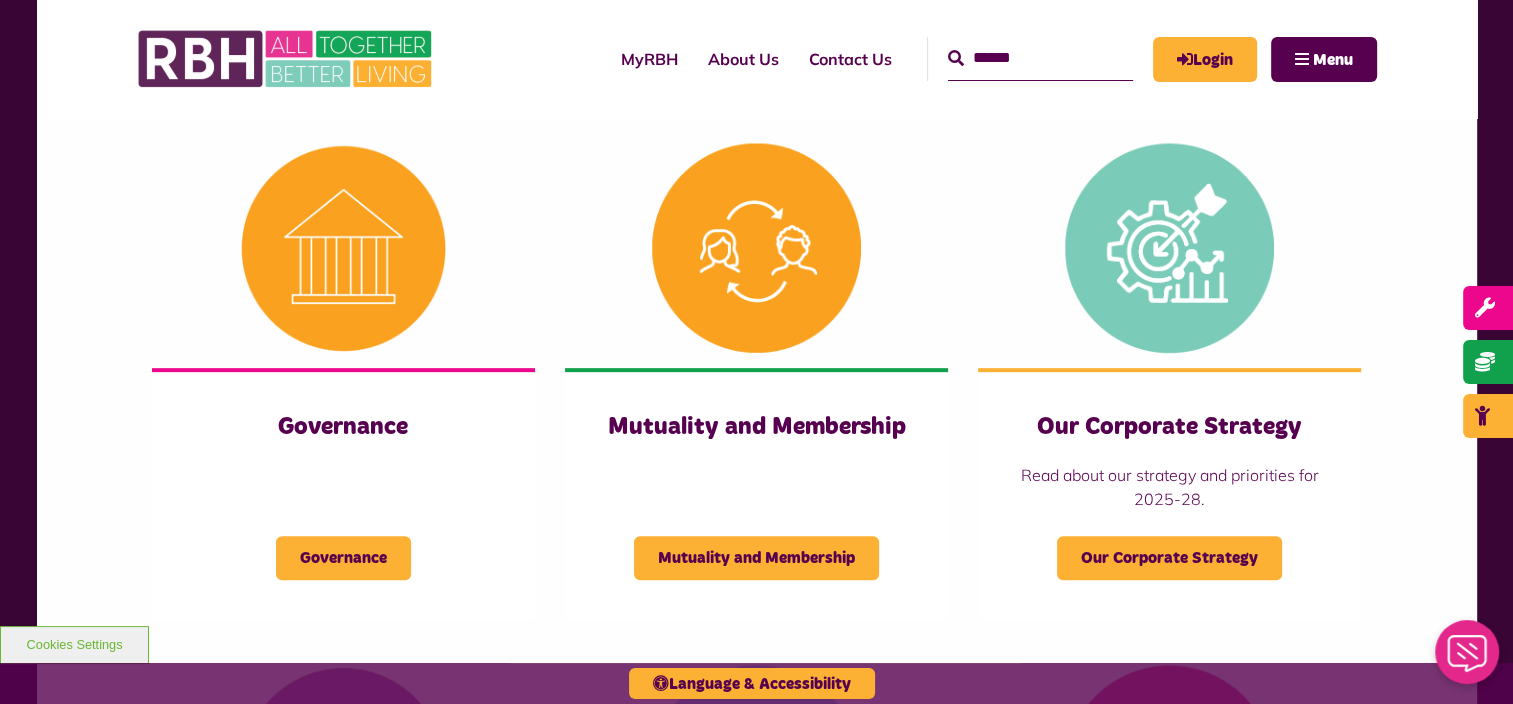 scroll, scrollTop: 800, scrollLeft: 0, axis: vertical 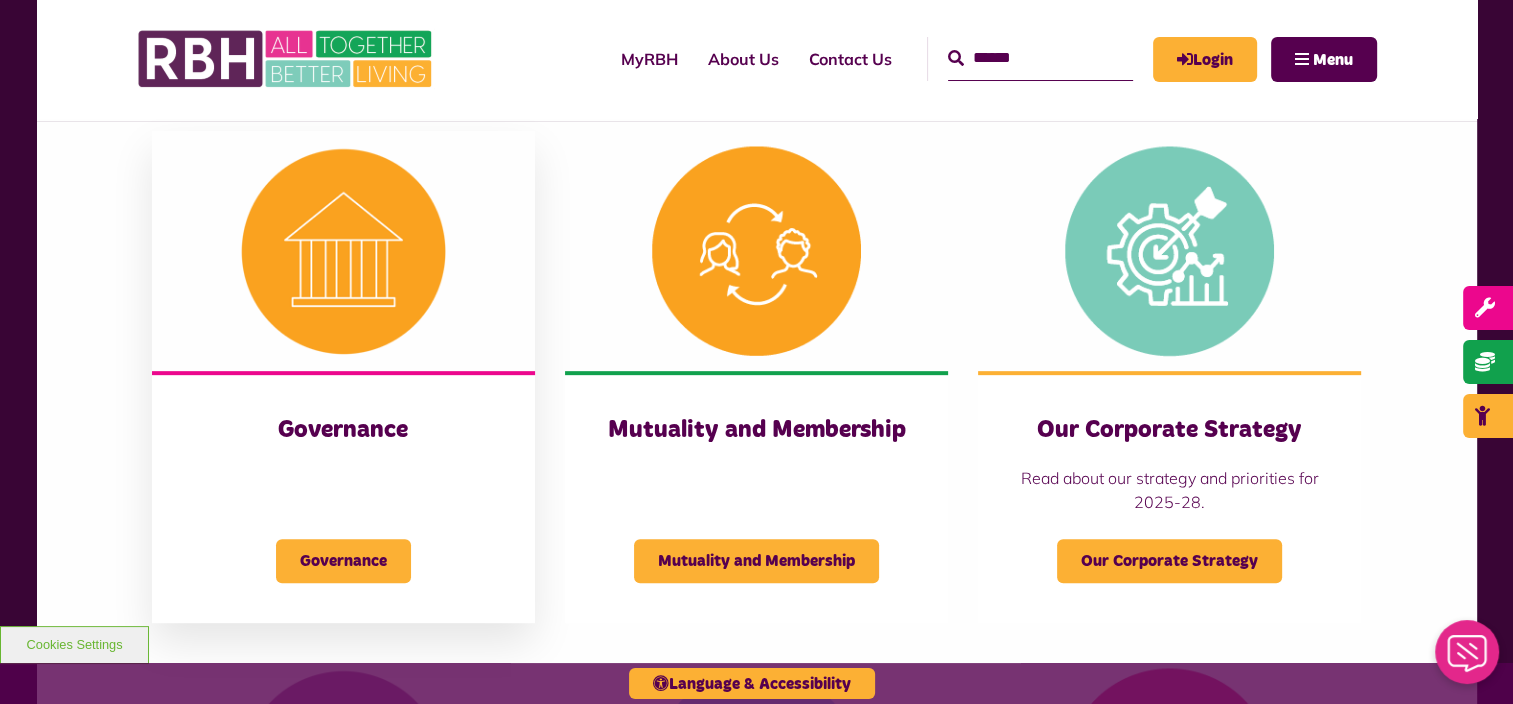click at bounding box center [343, 251] 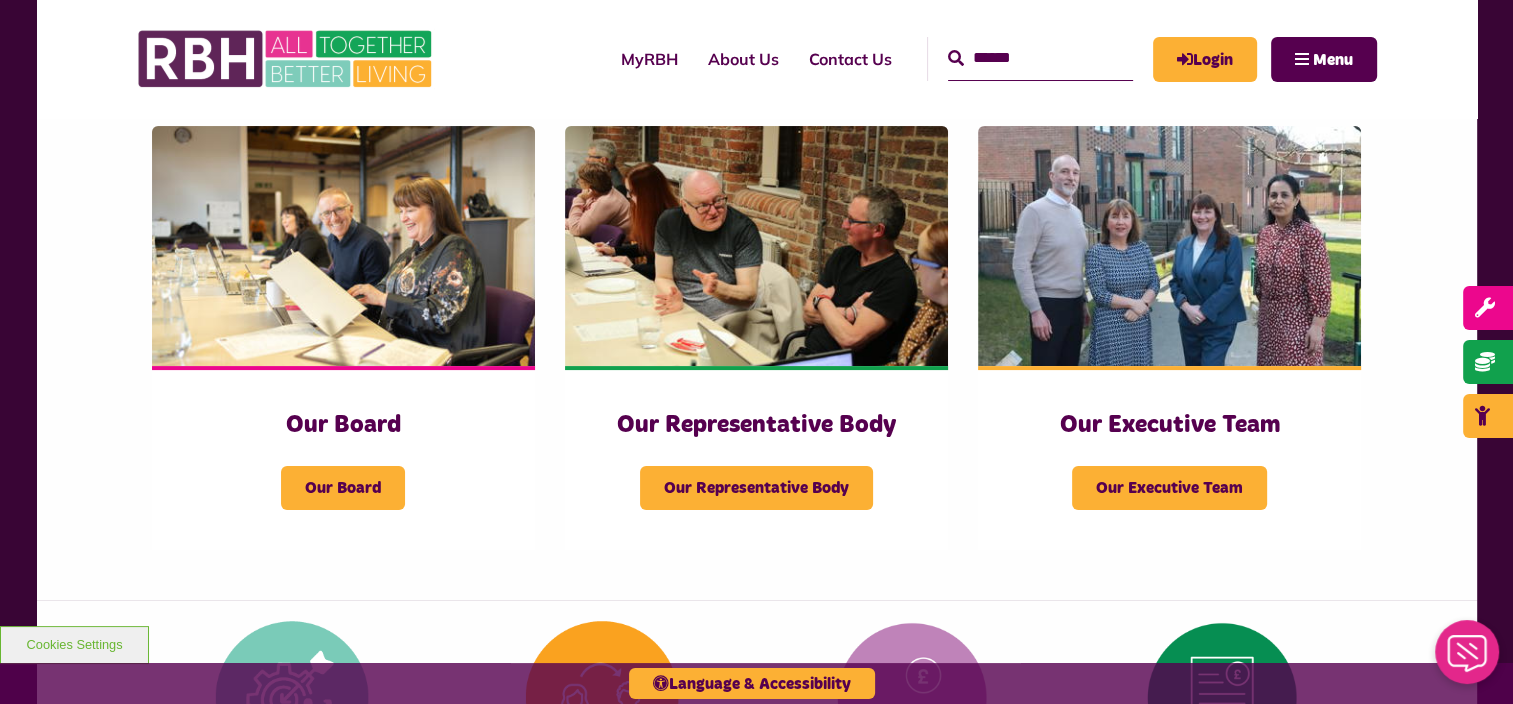scroll, scrollTop: 300, scrollLeft: 0, axis: vertical 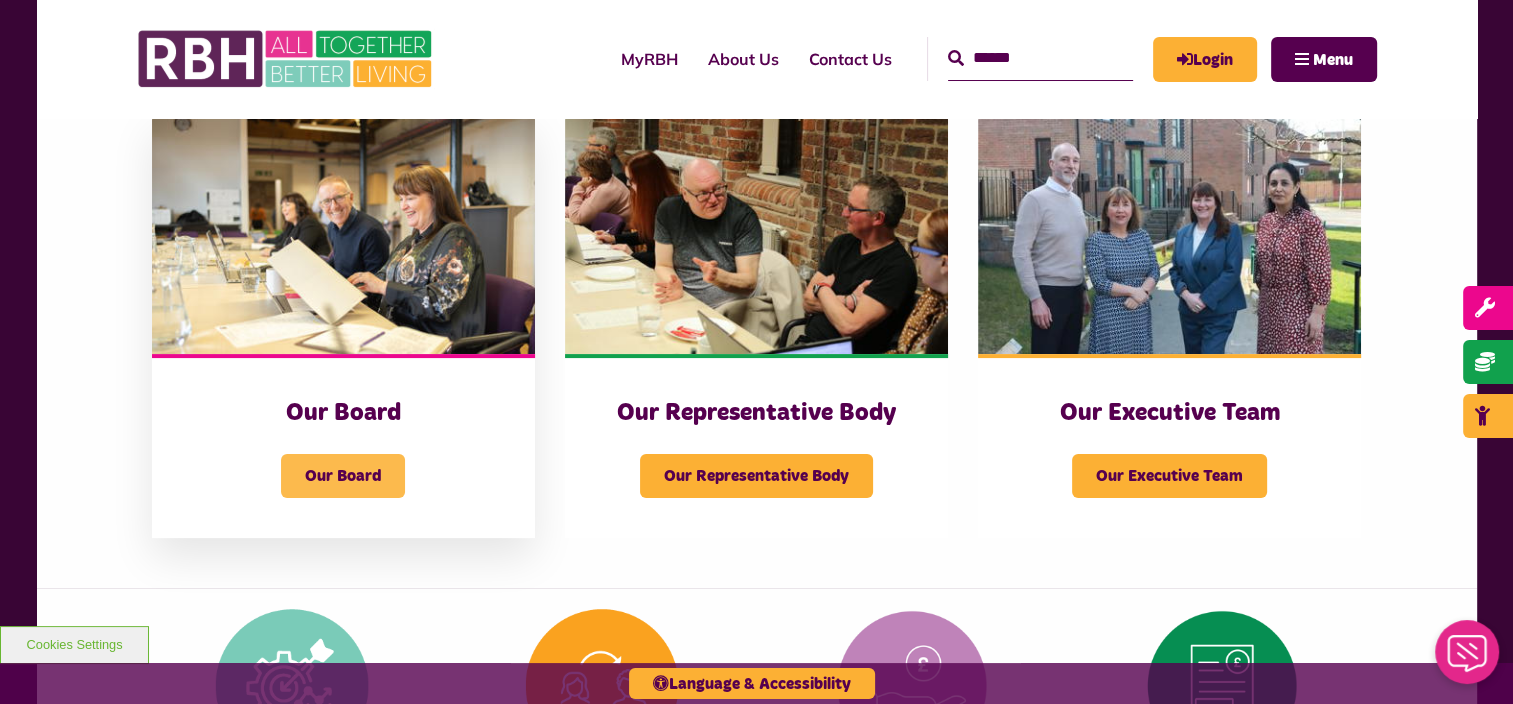 click on "Our Board" at bounding box center [343, 476] 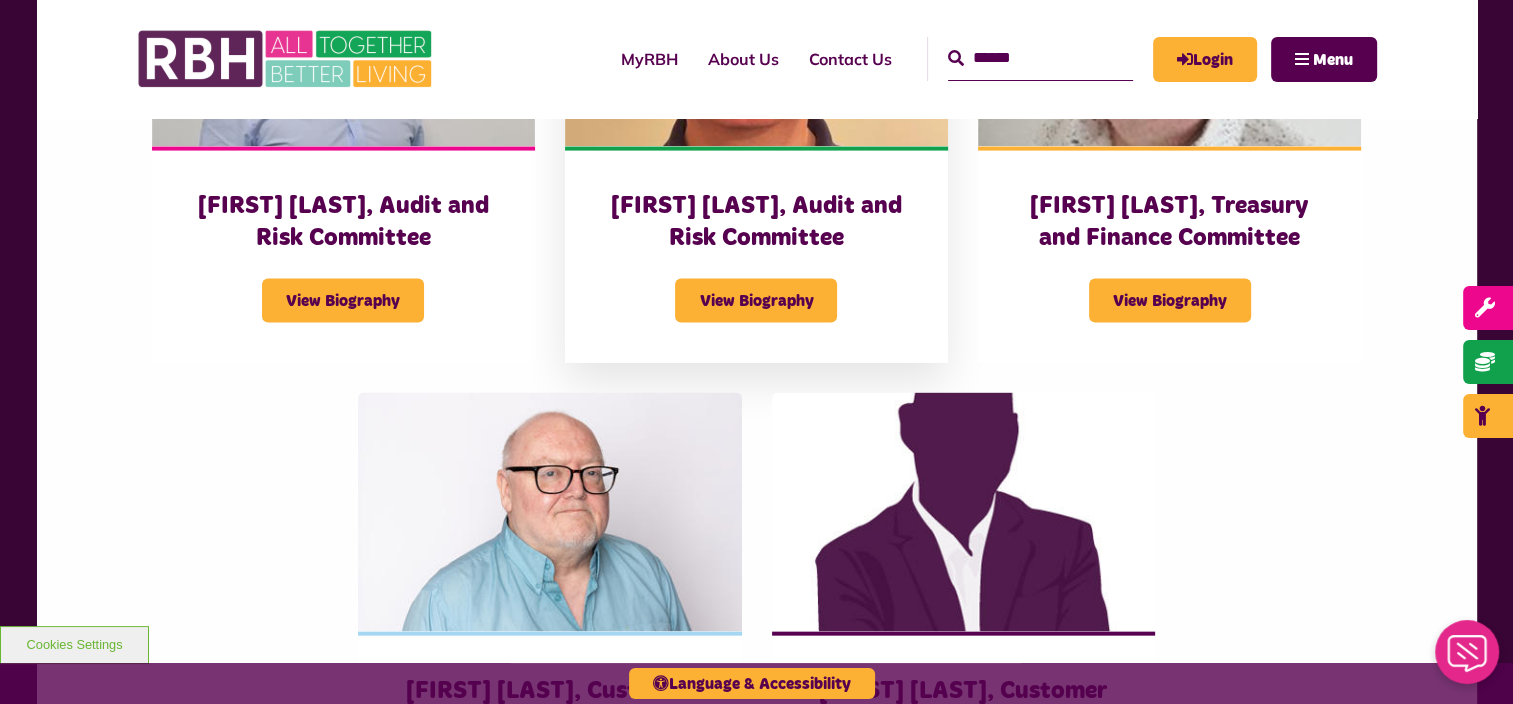 scroll, scrollTop: 4100, scrollLeft: 0, axis: vertical 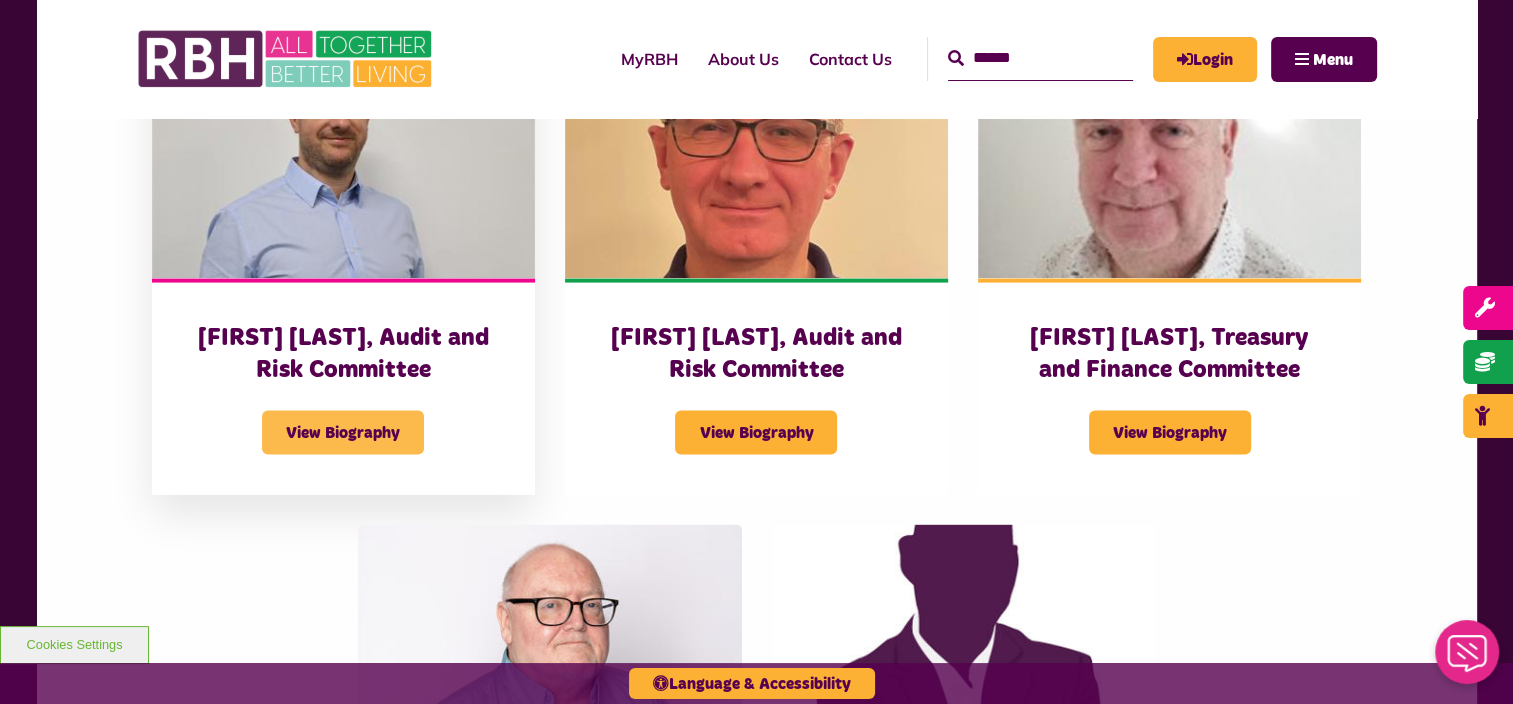 click on "View Biography" at bounding box center (343, 433) 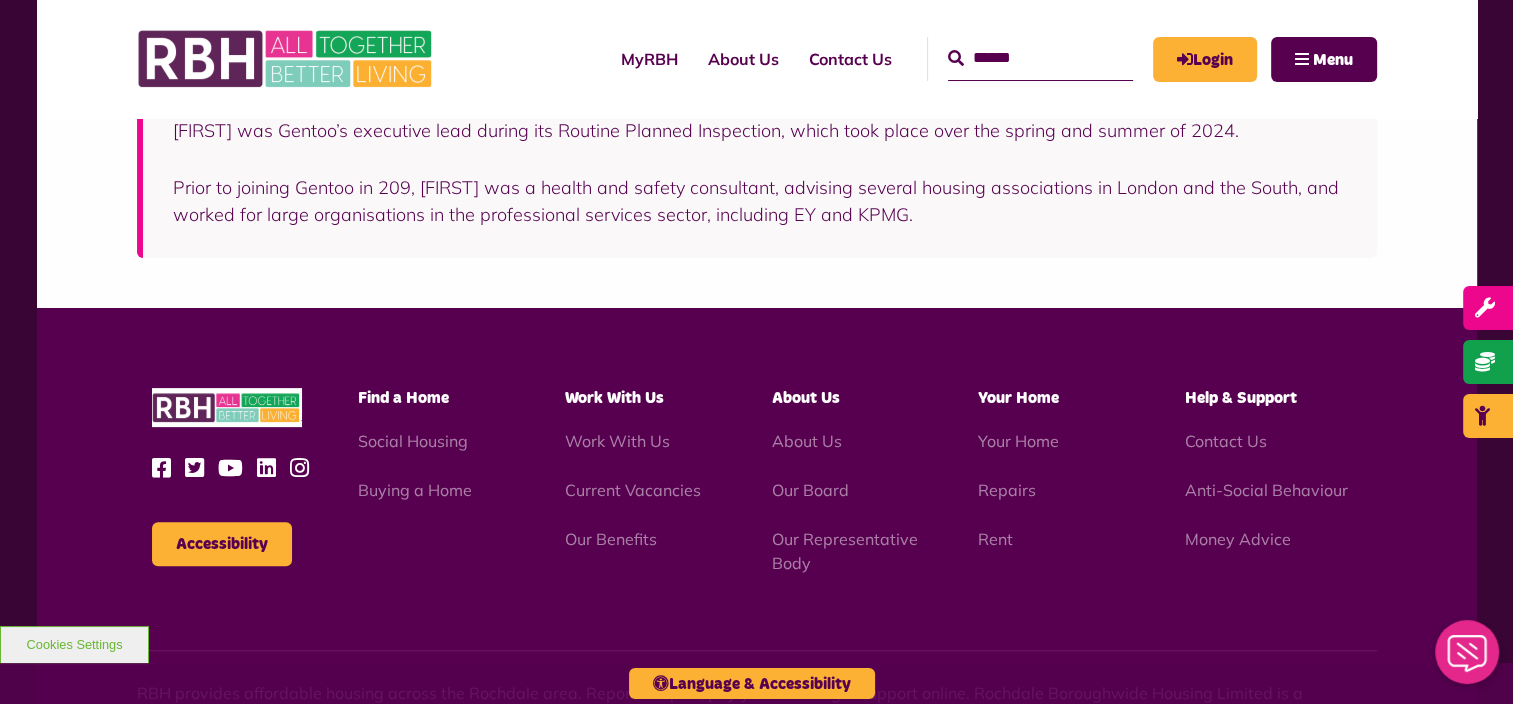scroll, scrollTop: 500, scrollLeft: 0, axis: vertical 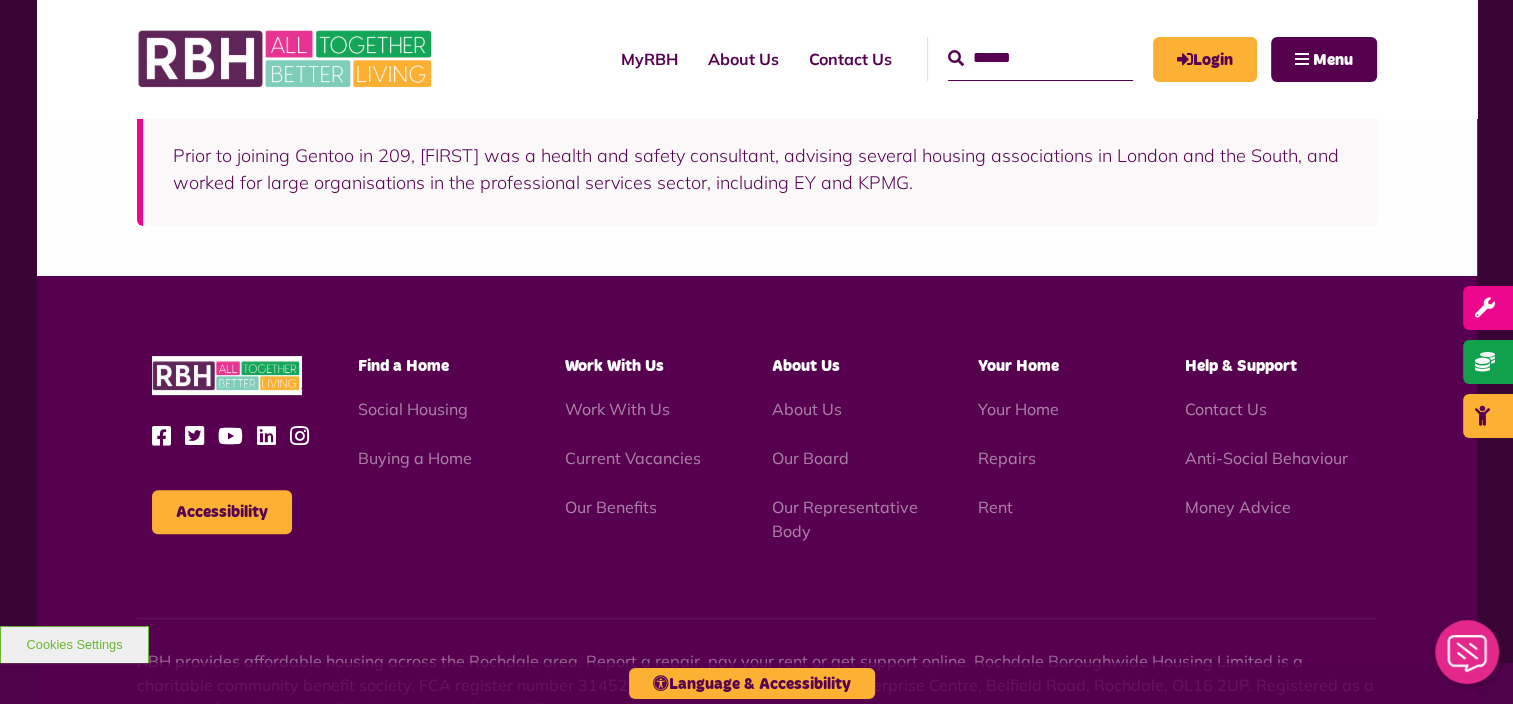 click on "Prior to joining Gentoo in 209, Stephen was a health and safety consultant, advising several housing associations in London and the South, and worked for large organisations in the professional services sector, including EY and KPMG." at bounding box center [760, 169] 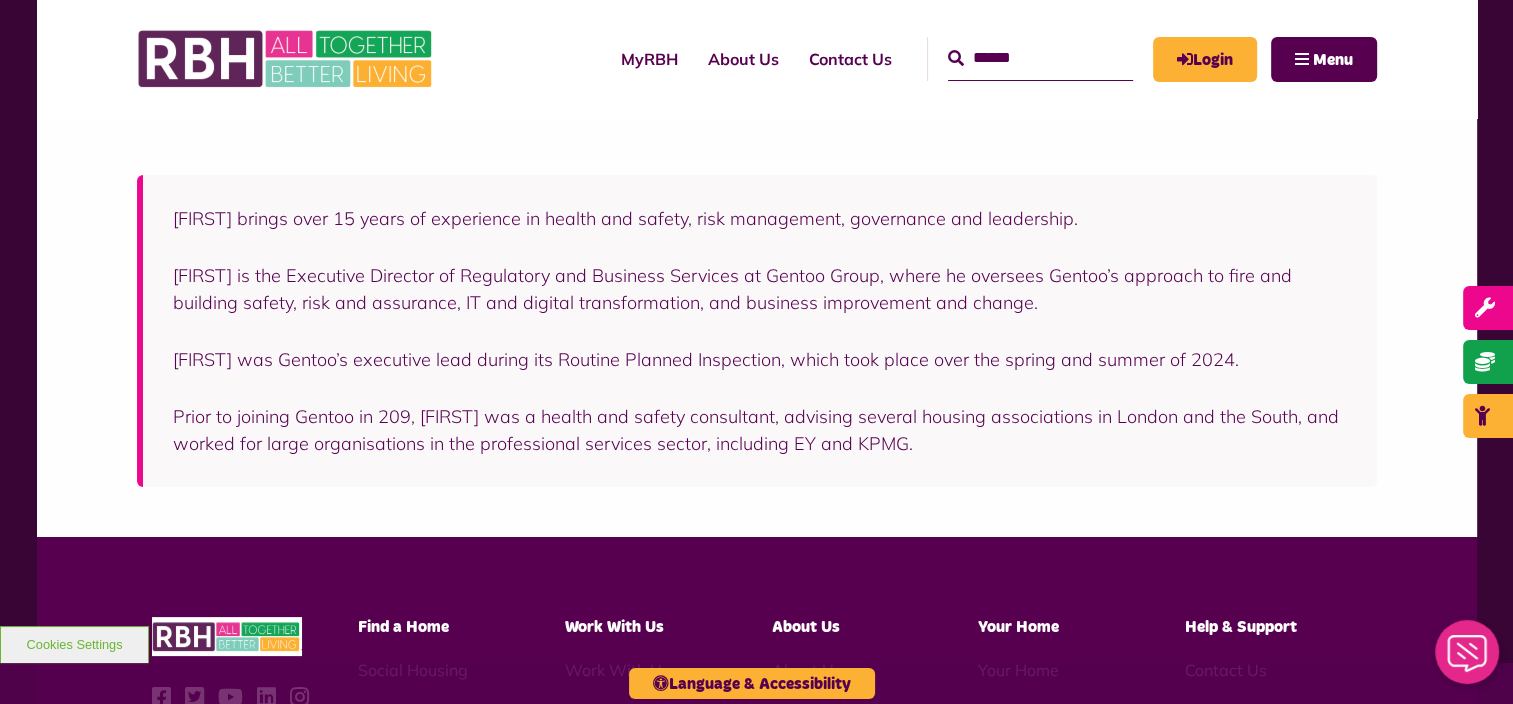scroll, scrollTop: 300, scrollLeft: 0, axis: vertical 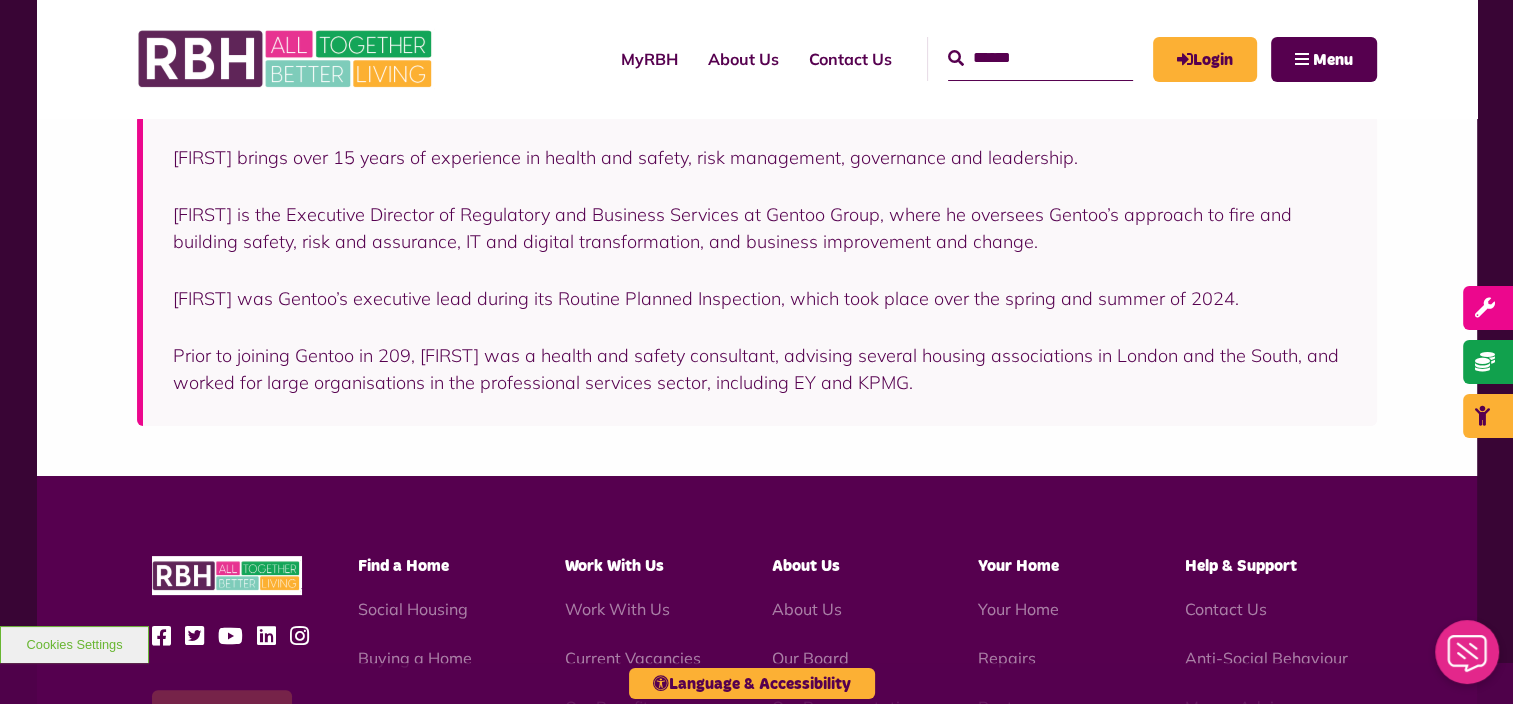 click on "Prior to joining Gentoo in 209, Stephen was a health and safety consultant, advising several housing associations in London and the South, and worked for large organisations in the professional services sector, including EY and KPMG." at bounding box center [760, 369] 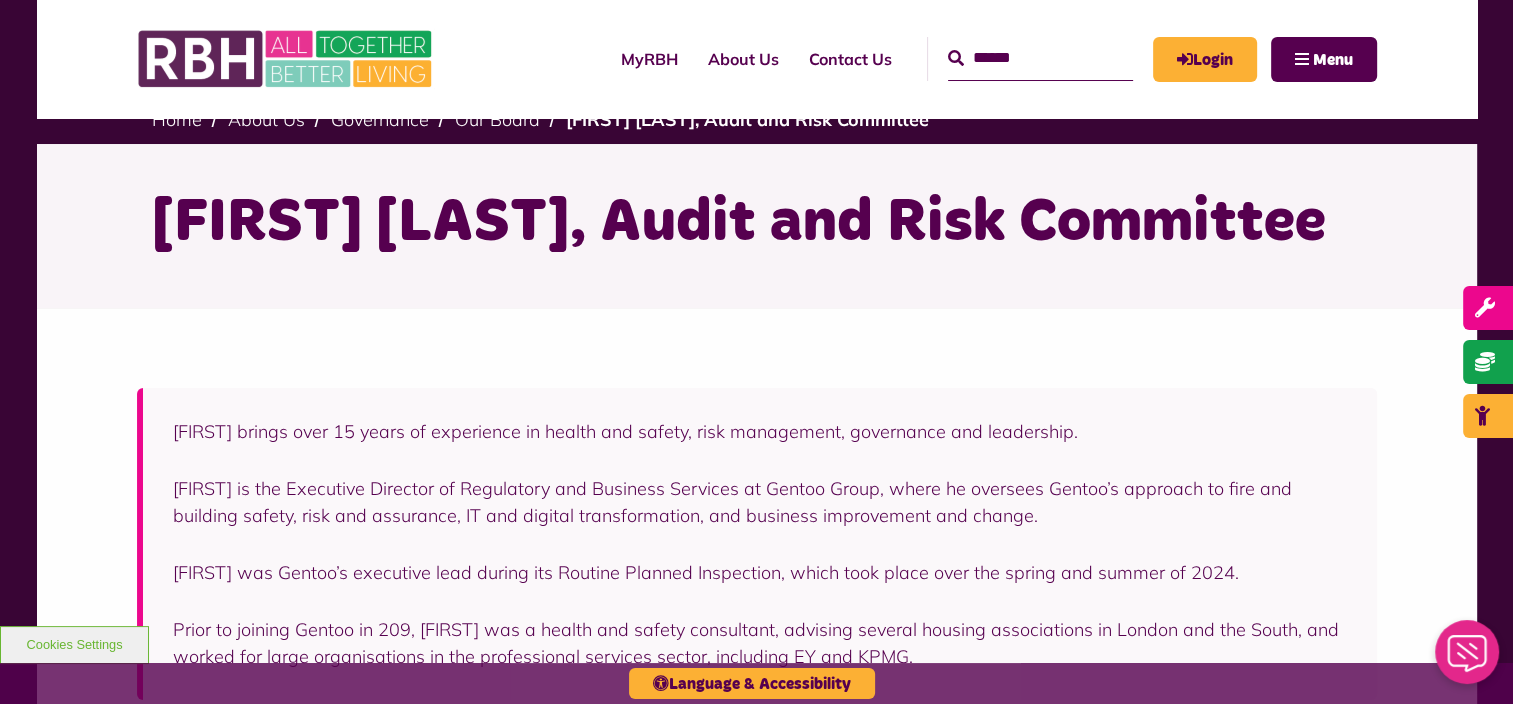 scroll, scrollTop: 0, scrollLeft: 0, axis: both 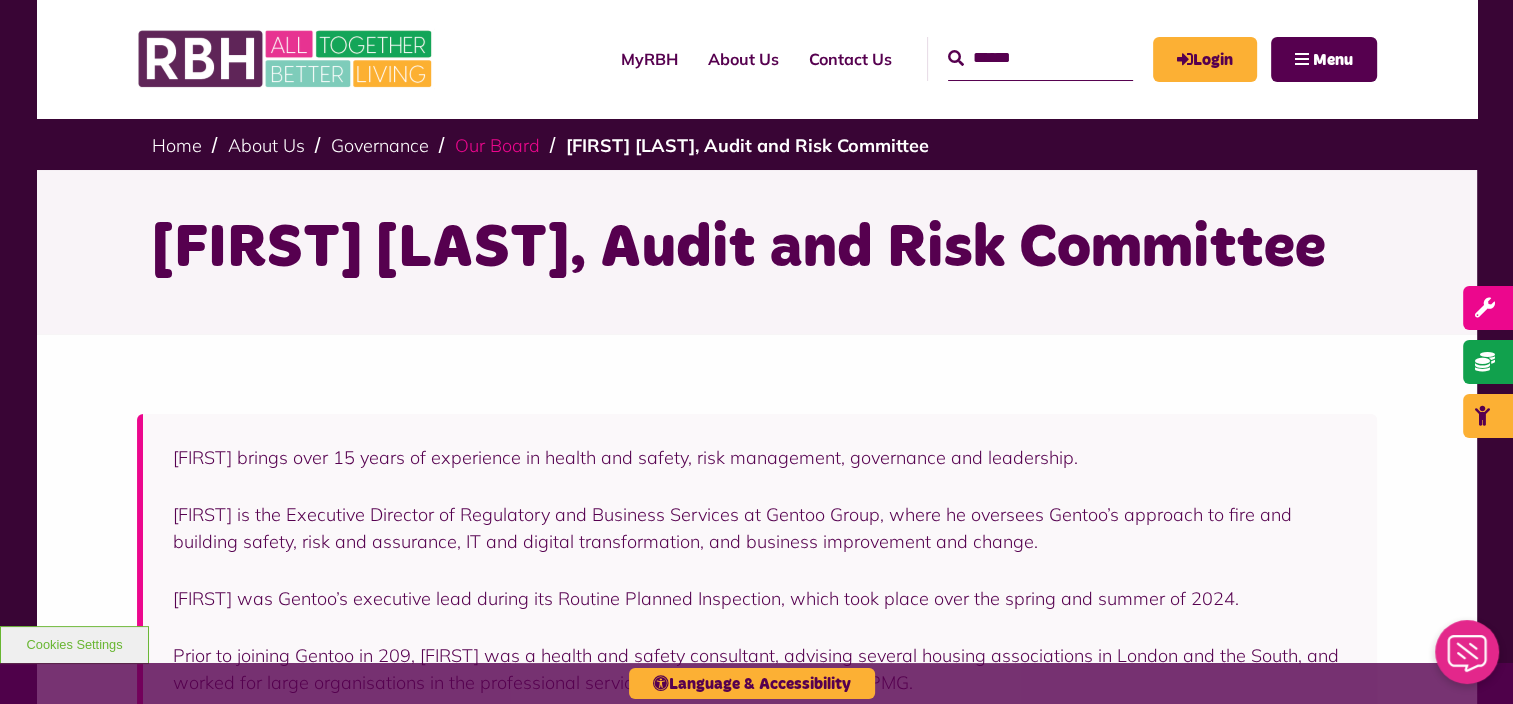 drag, startPoint x: 498, startPoint y: 153, endPoint x: 509, endPoint y: 152, distance: 11.045361 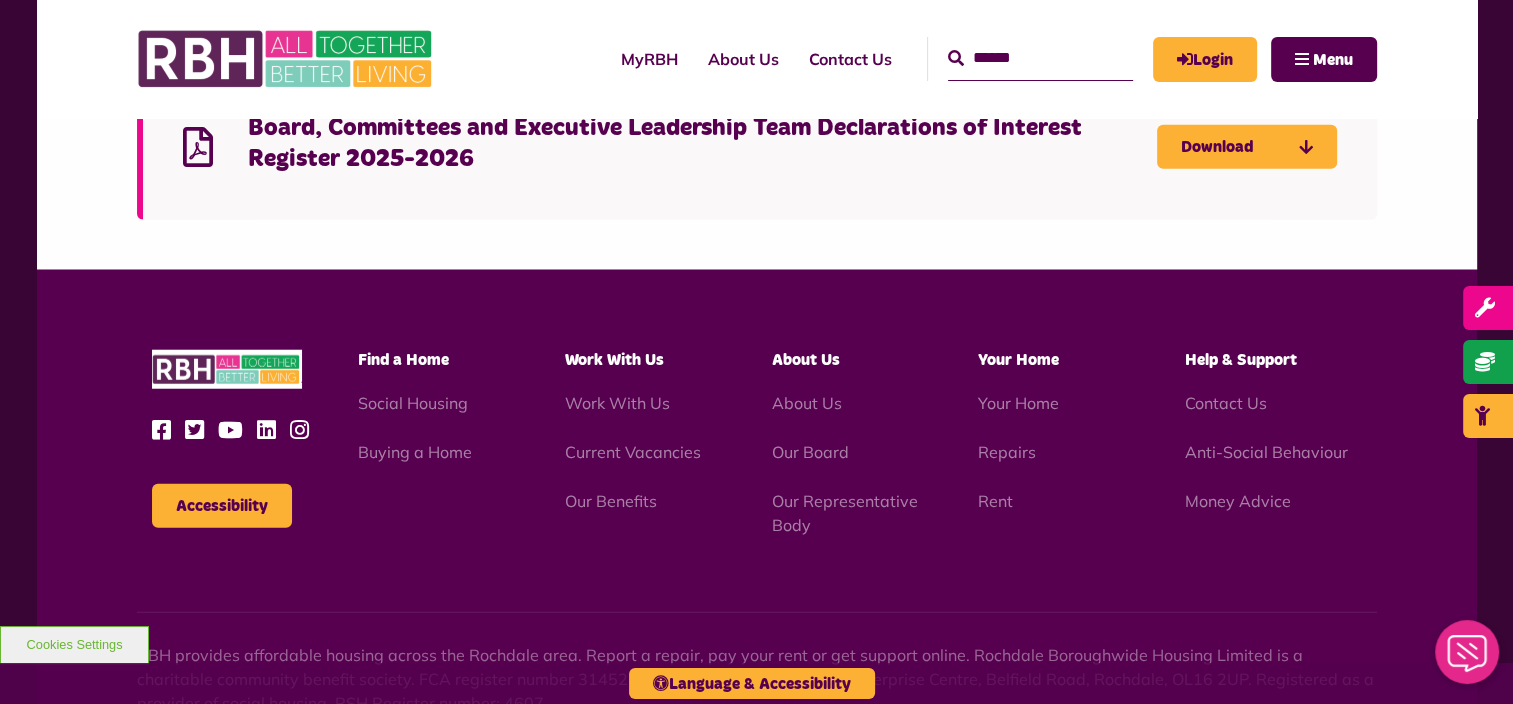 scroll, scrollTop: 5100, scrollLeft: 0, axis: vertical 